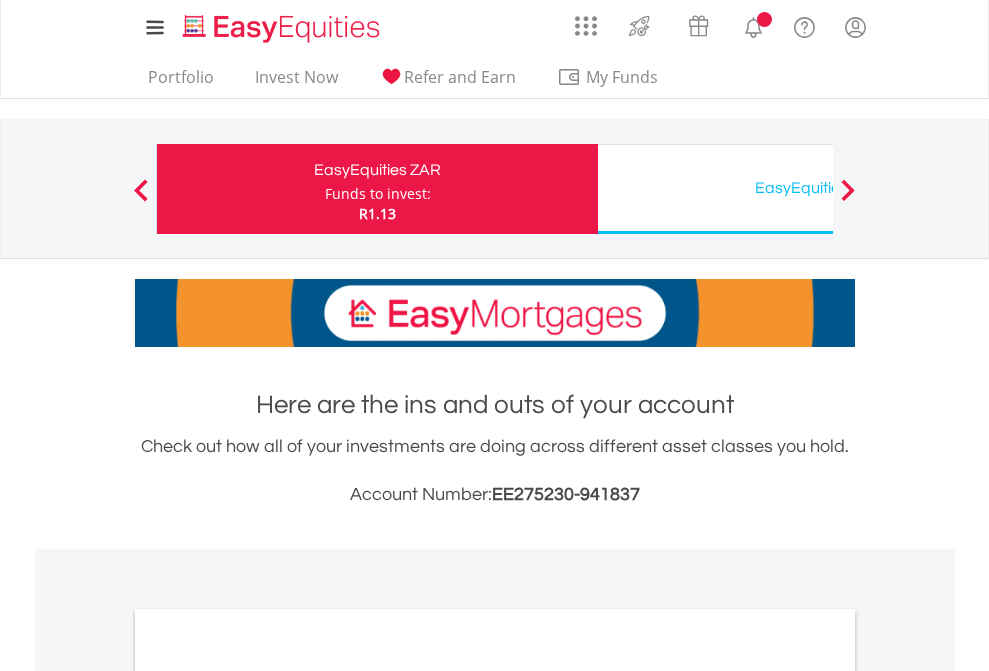 scroll, scrollTop: 0, scrollLeft: 0, axis: both 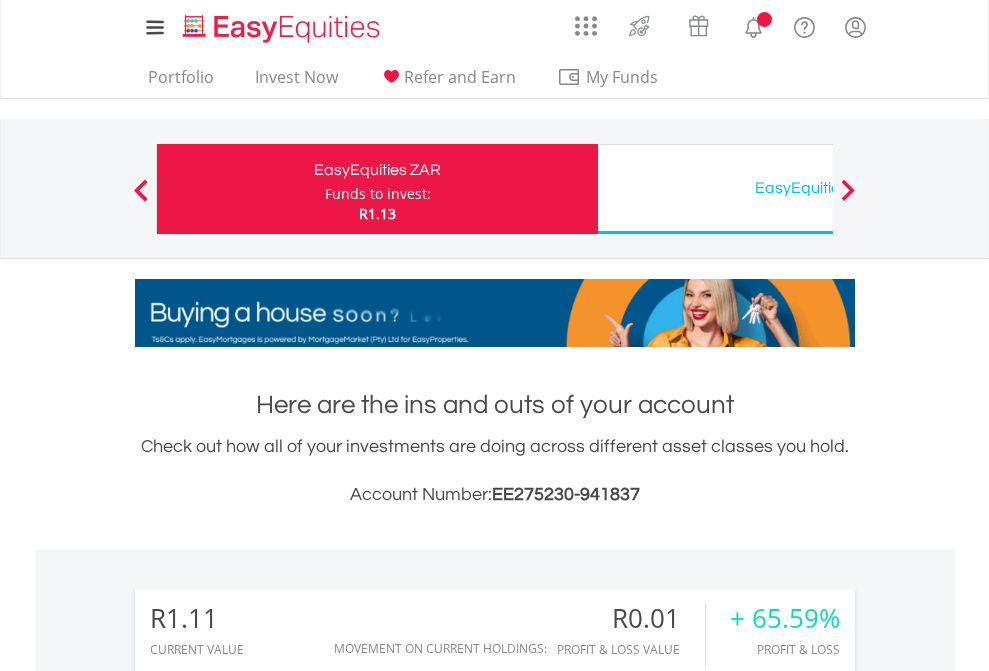 click on "Funds to invest:" at bounding box center (378, 194) 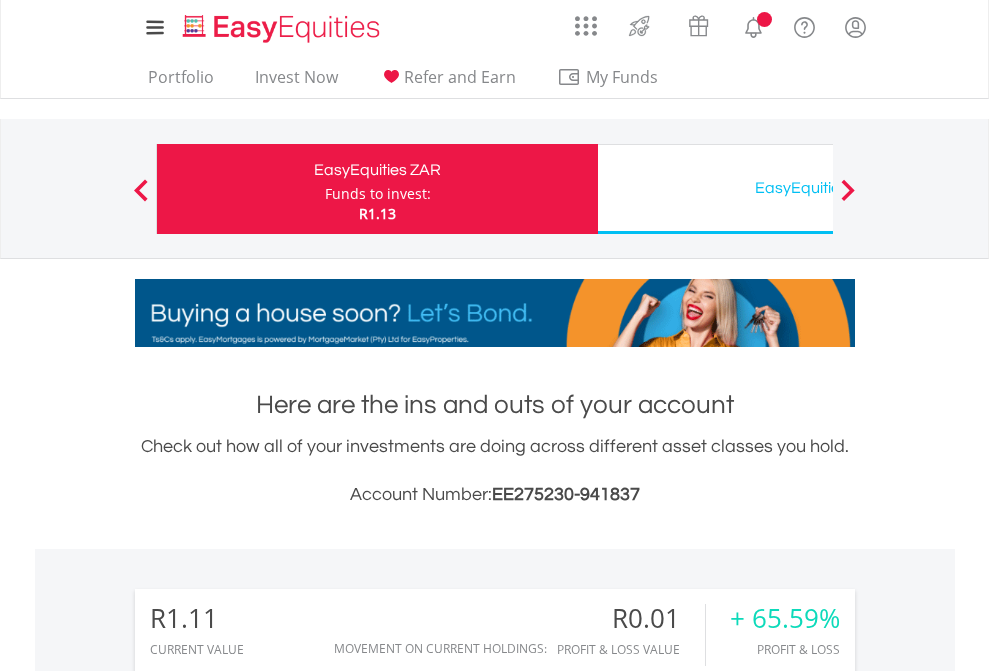 scroll, scrollTop: 999808, scrollLeft: 999687, axis: both 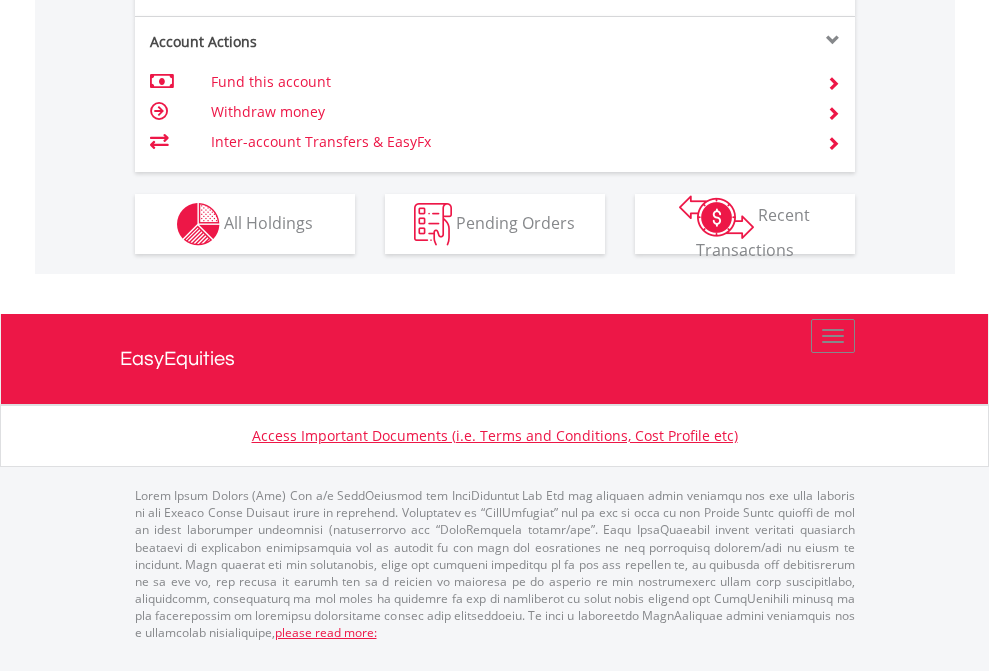 click on "Investment types" at bounding box center [706, -337] 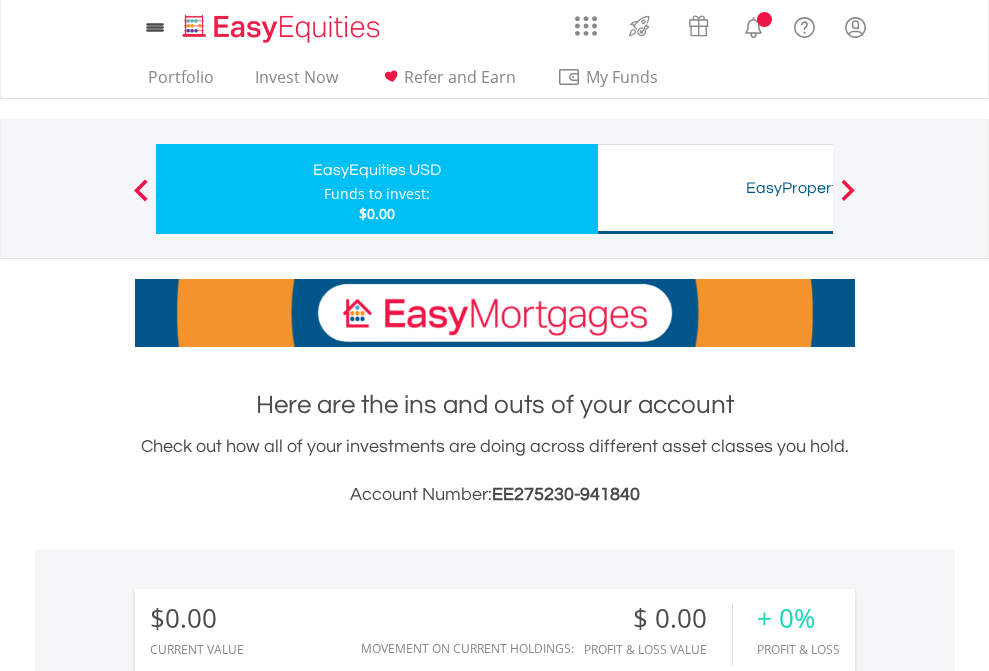 scroll, scrollTop: 0, scrollLeft: 0, axis: both 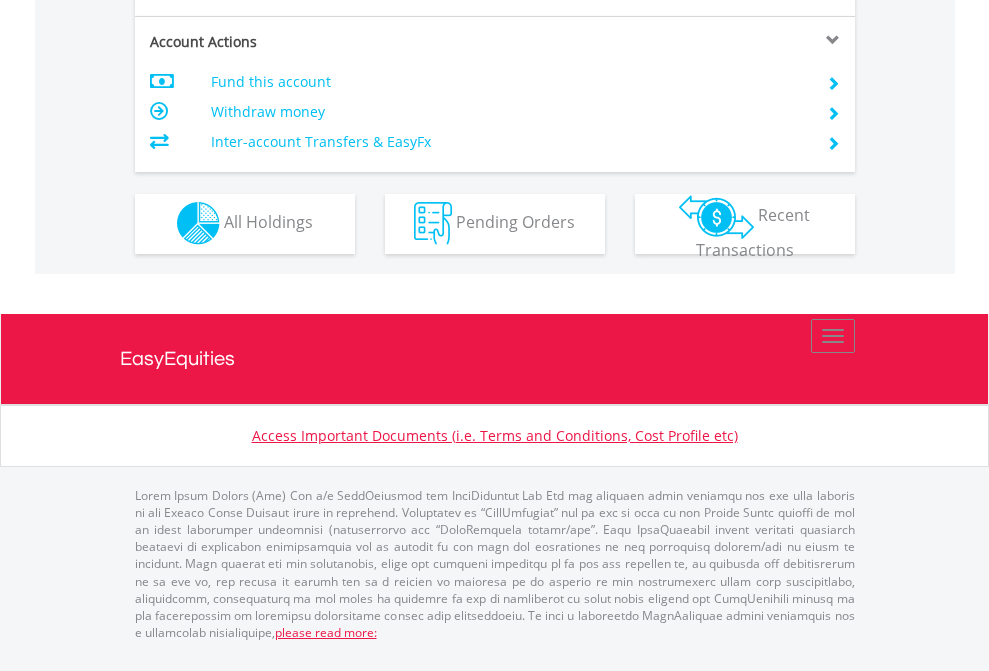 click on "Investment types" at bounding box center [706, -353] 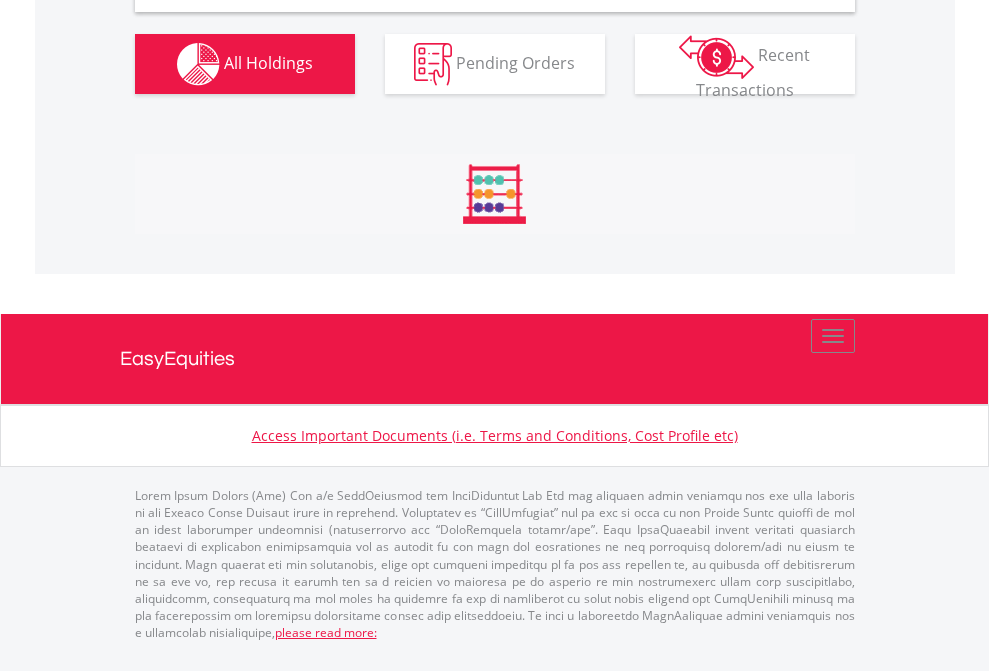 scroll, scrollTop: 1933, scrollLeft: 0, axis: vertical 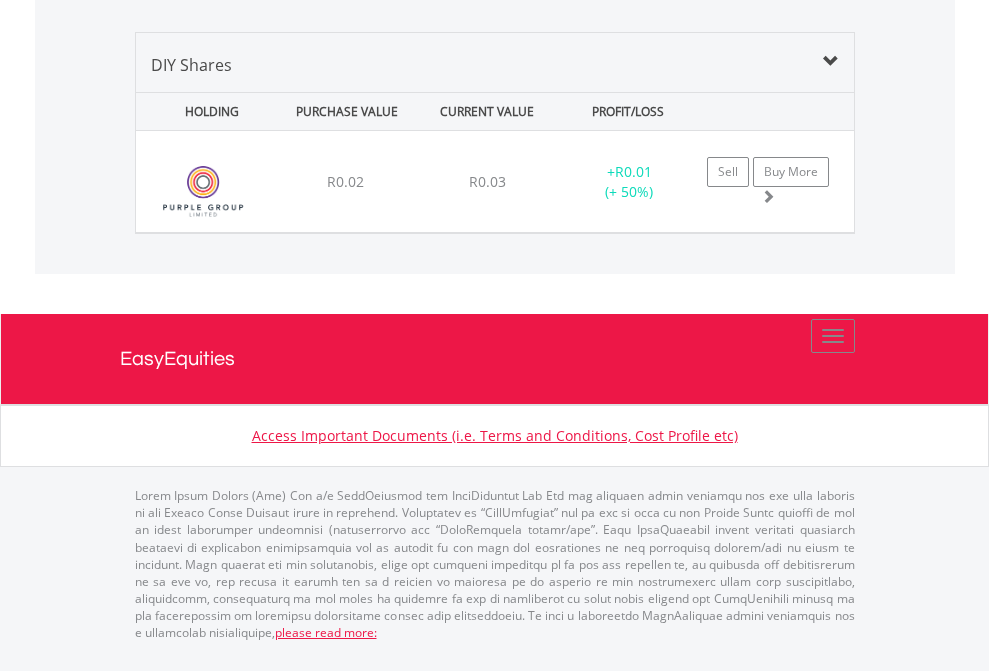 click on "EasyEquities USD" at bounding box center (818, -968) 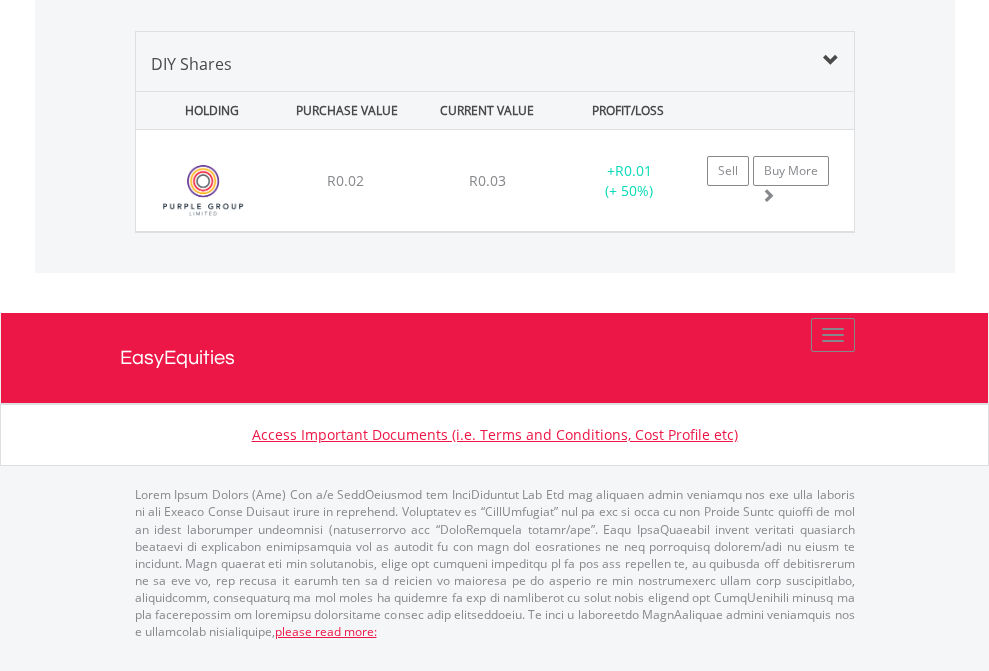 scroll, scrollTop: 144, scrollLeft: 0, axis: vertical 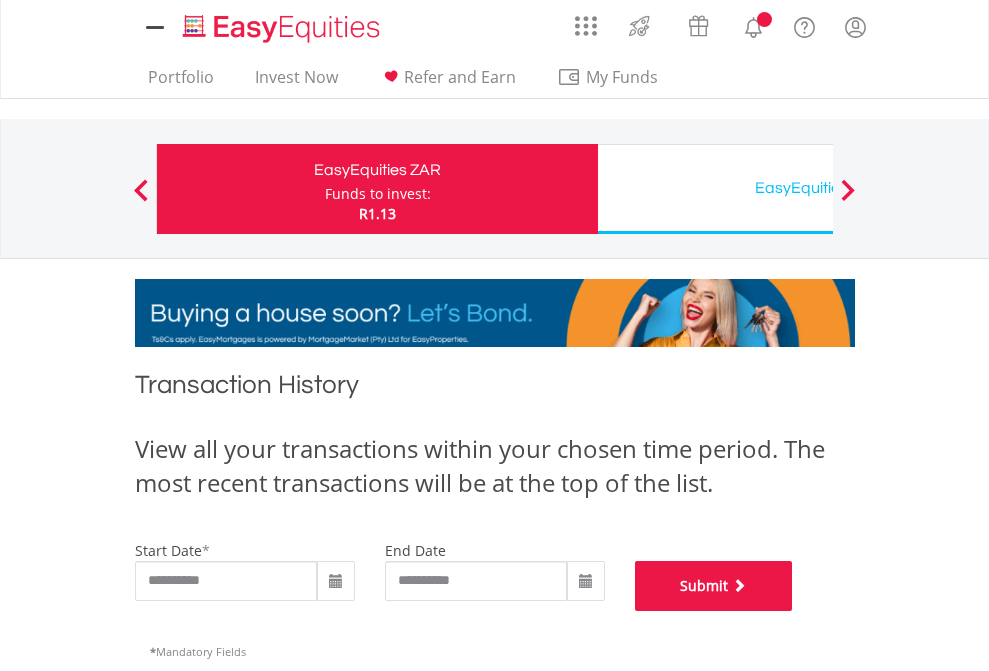 click on "Submit" at bounding box center (714, 586) 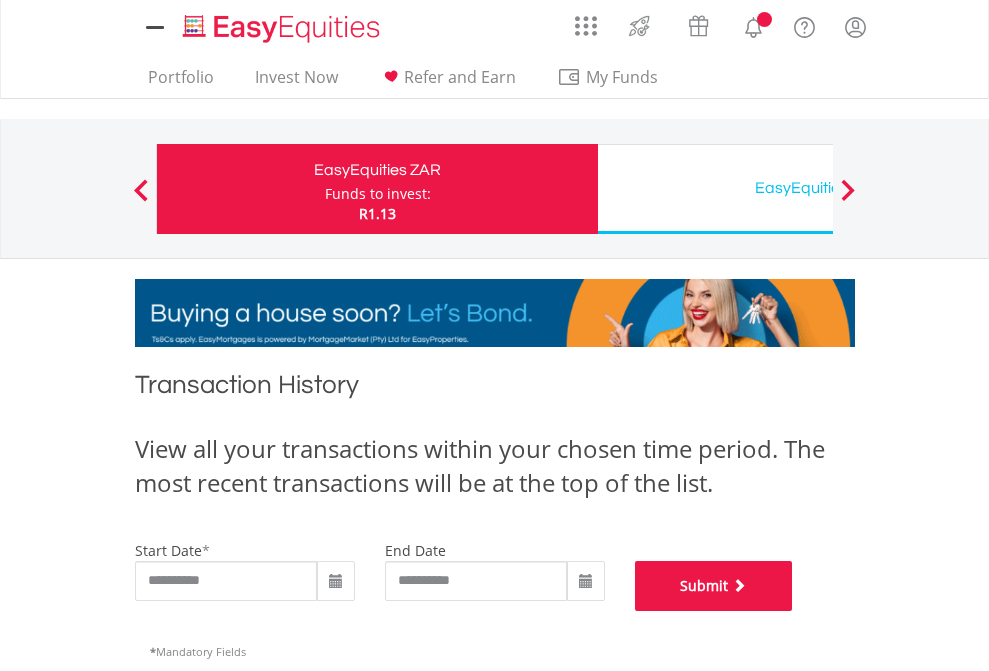 scroll, scrollTop: 811, scrollLeft: 0, axis: vertical 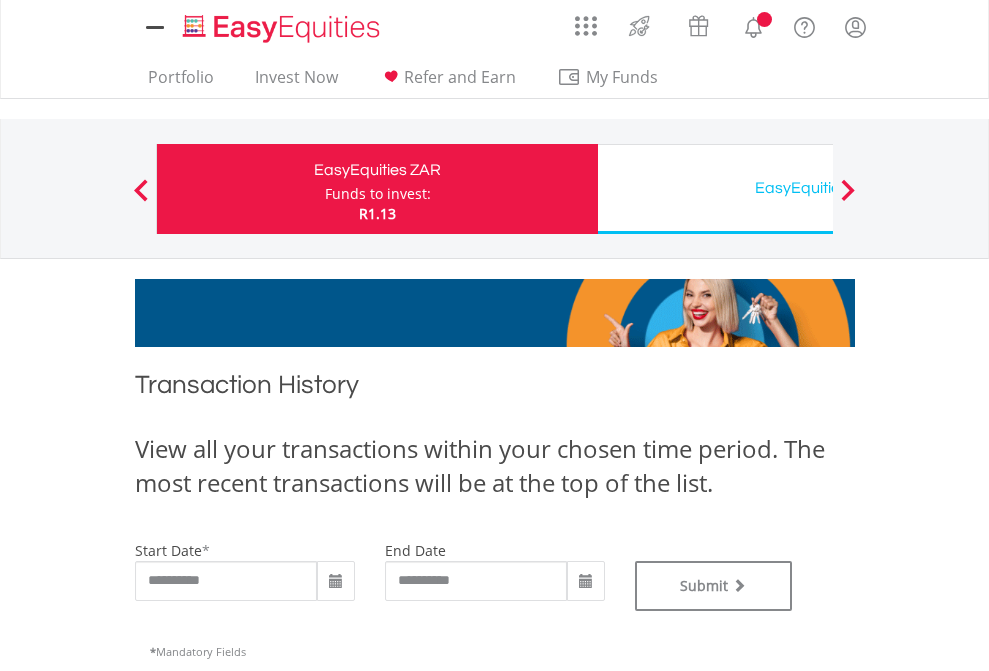 click on "EasyEquities USD" at bounding box center (818, 188) 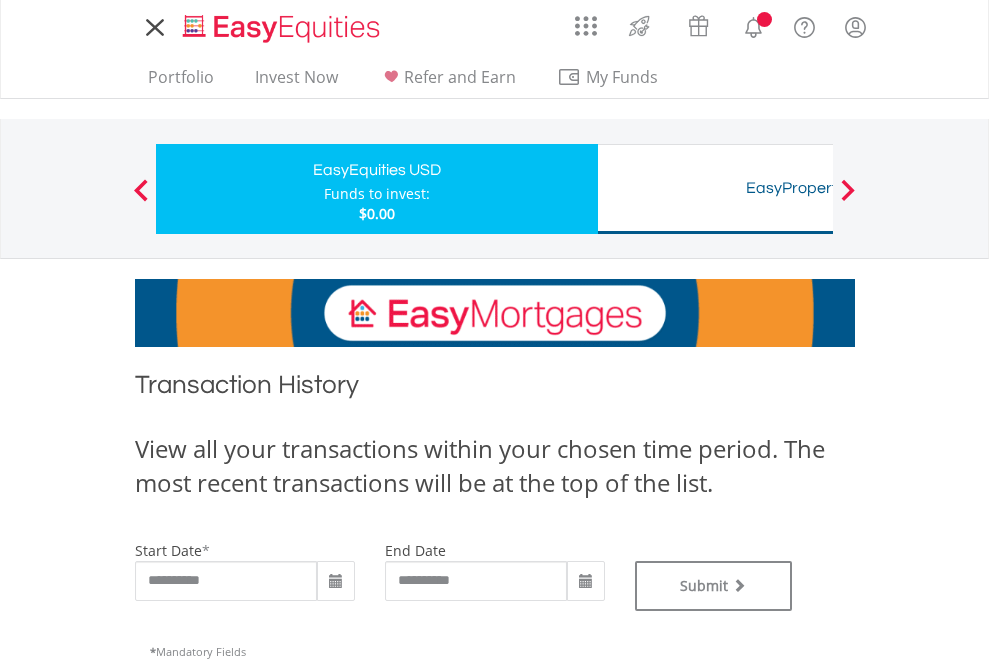 type on "**********" 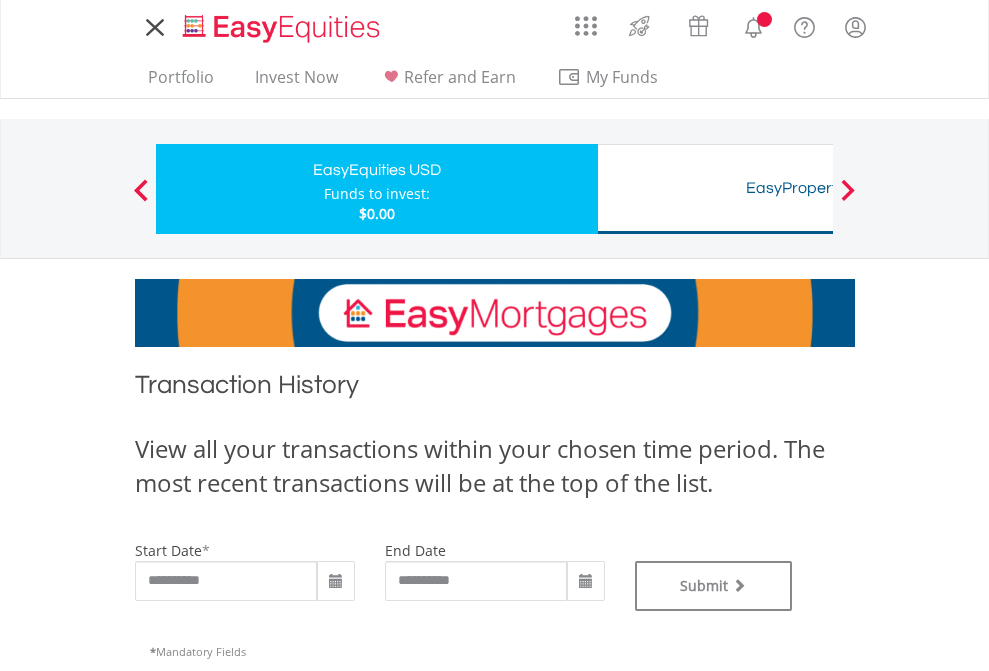 scroll, scrollTop: 0, scrollLeft: 0, axis: both 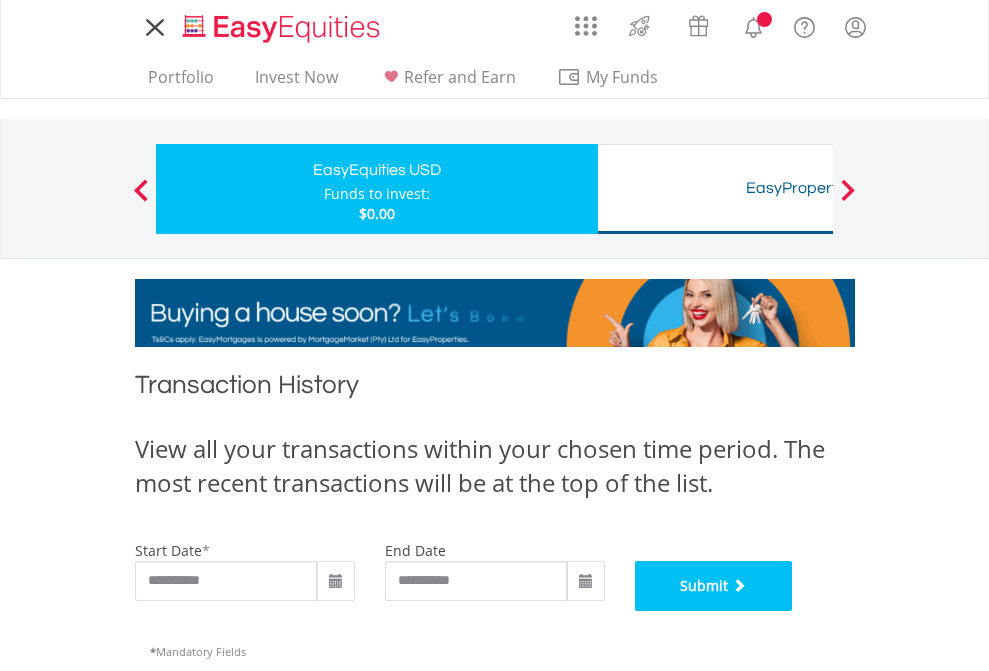 click on "Submit" at bounding box center (714, 586) 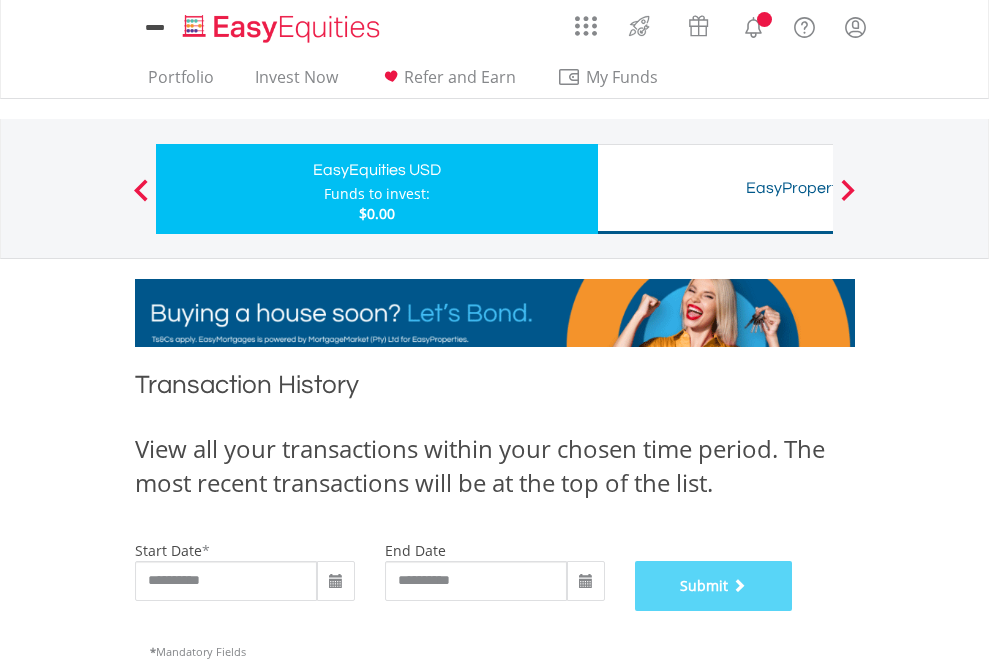 scroll, scrollTop: 811, scrollLeft: 0, axis: vertical 